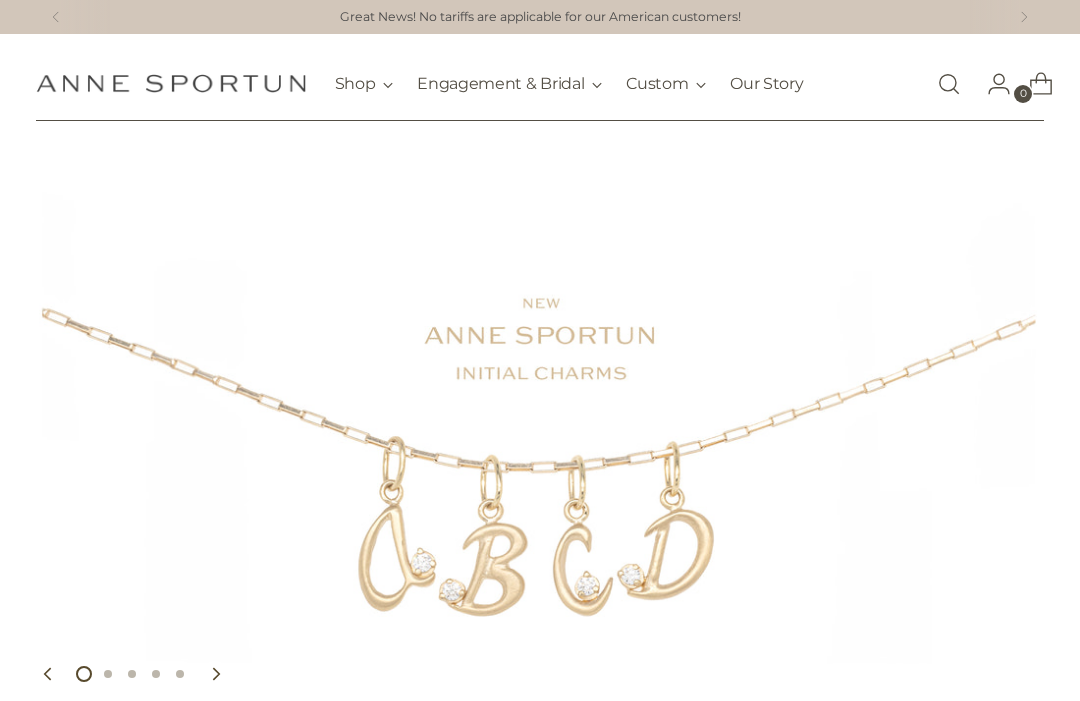 scroll, scrollTop: 0, scrollLeft: 0, axis: both 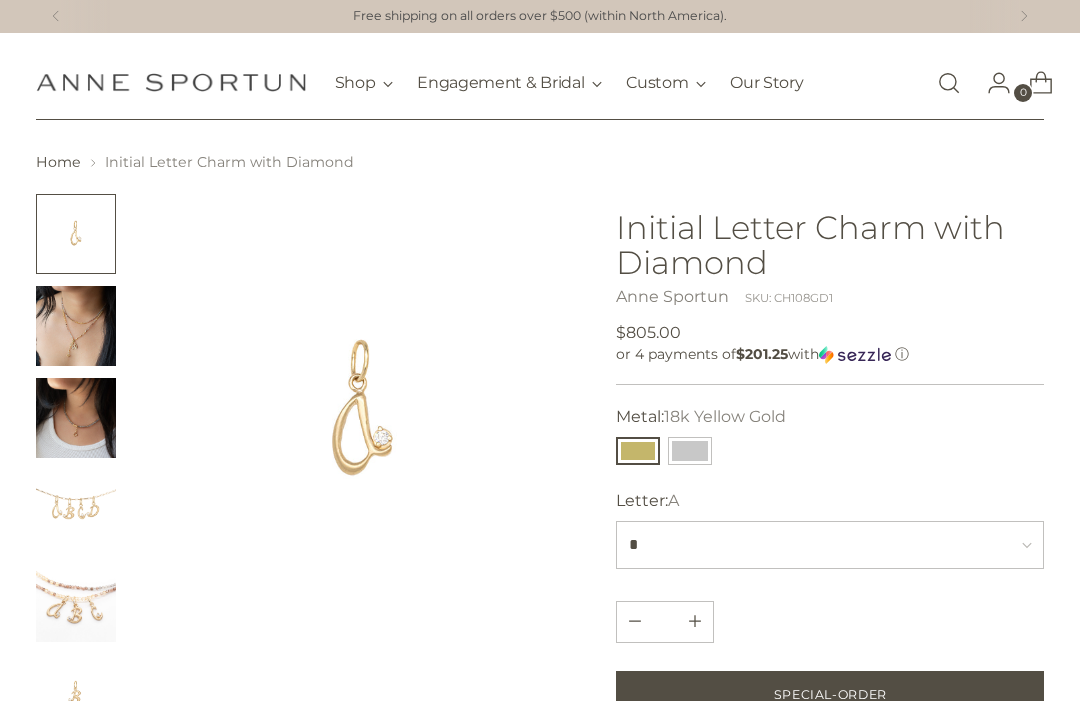 click at bounding box center [690, 451] 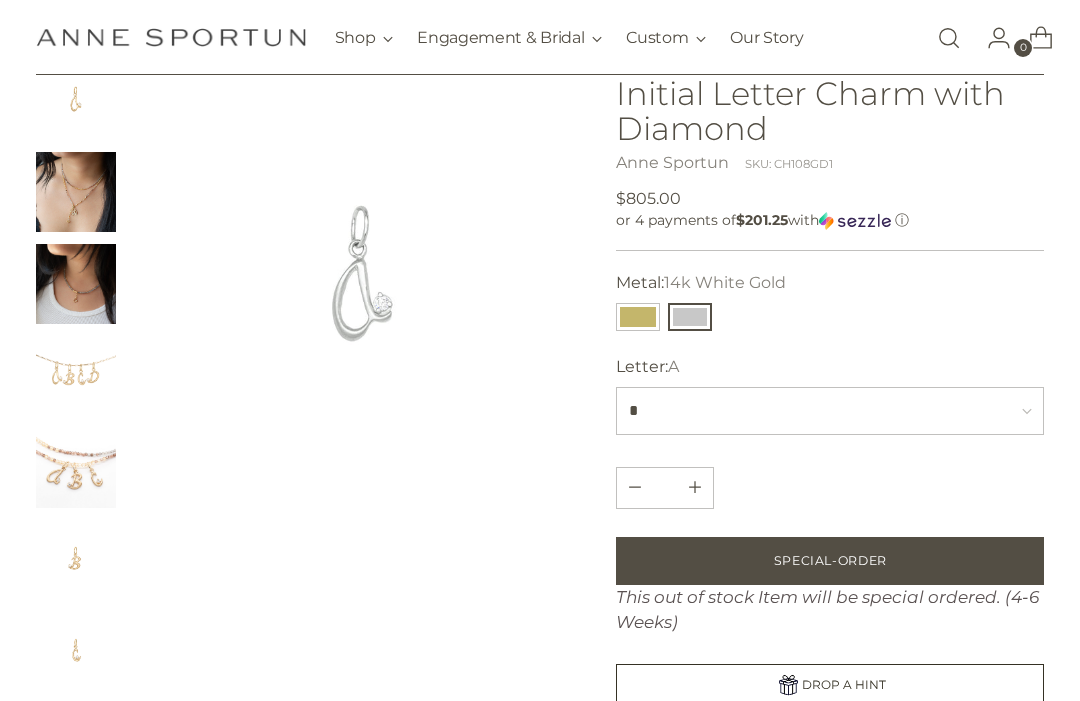scroll, scrollTop: 134, scrollLeft: 0, axis: vertical 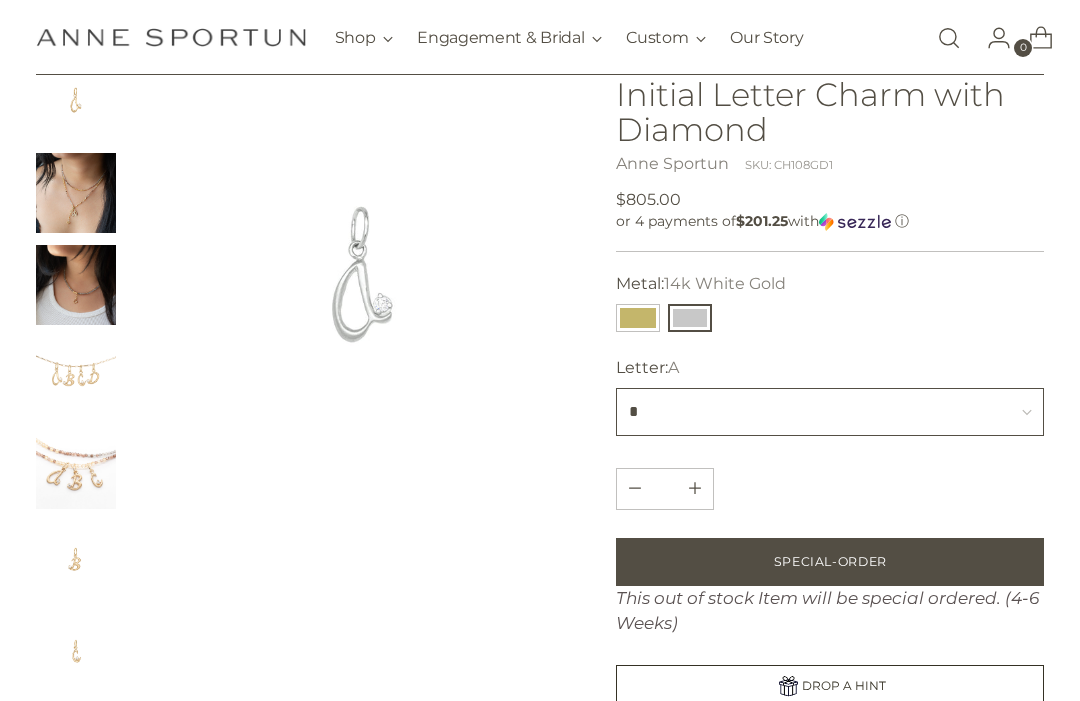 click on "* * * * * * * * * * * * * * * * * * * * * * * * * *" at bounding box center (830, 412) 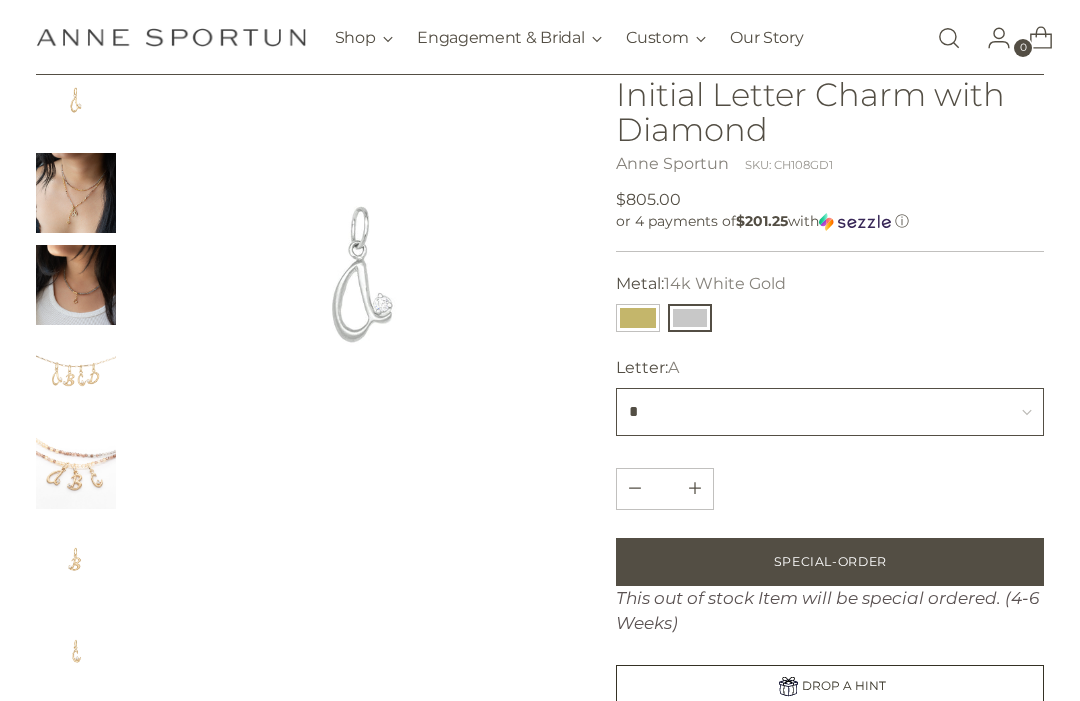 select on "*" 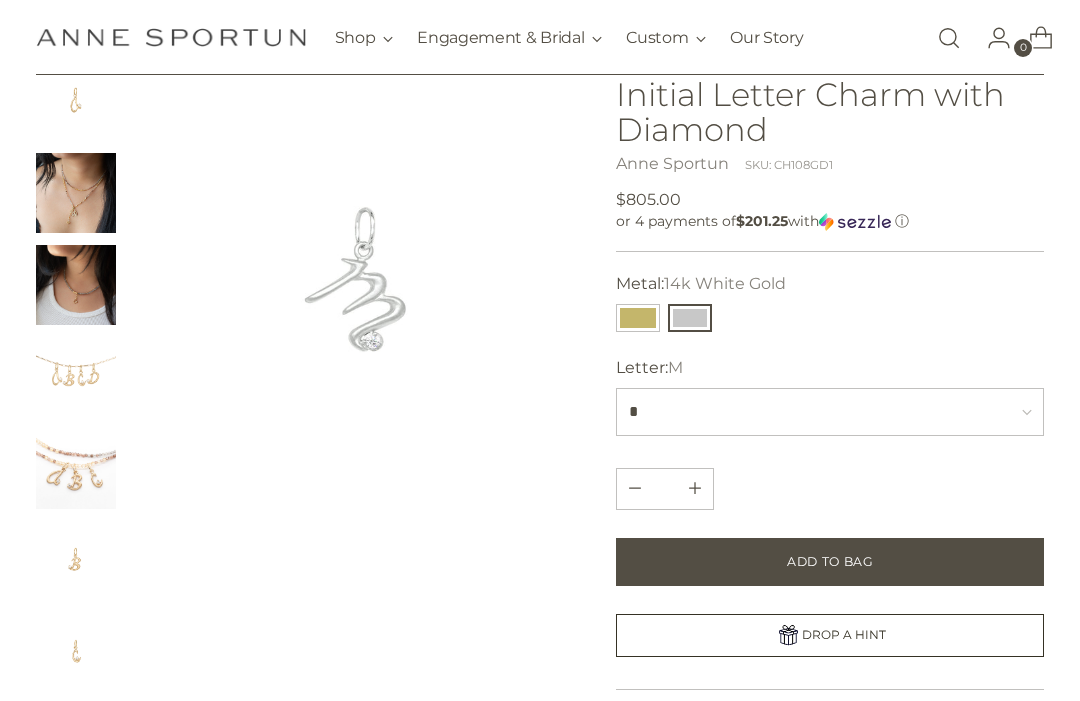 click at bounding box center (76, 193) 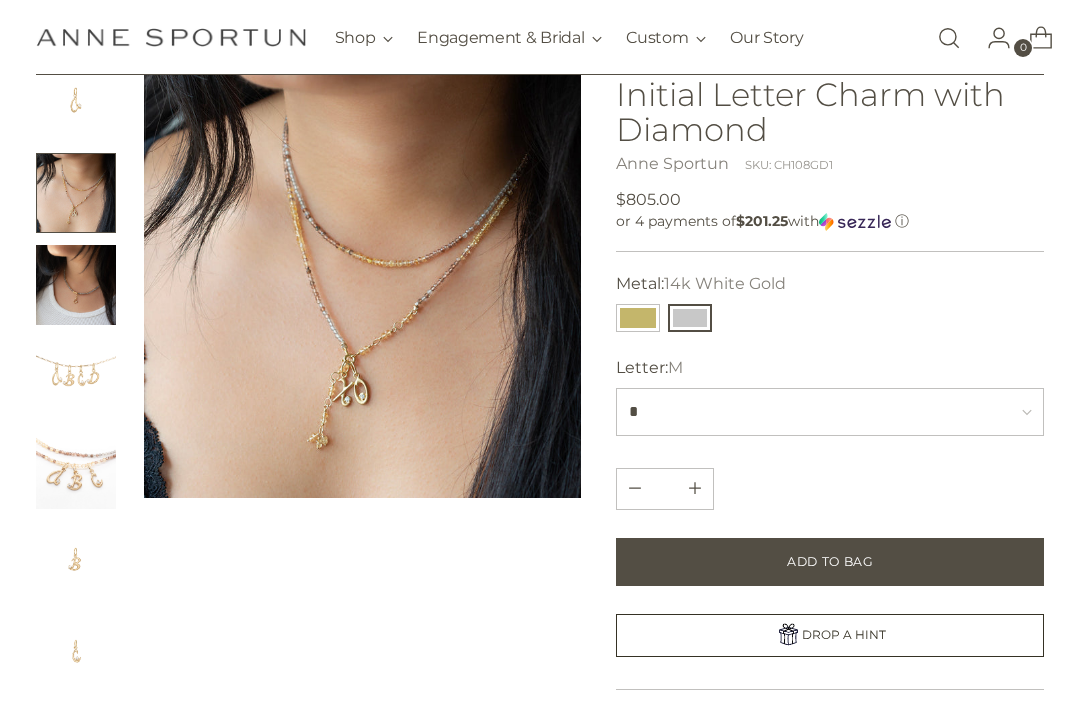 click at bounding box center (76, 285) 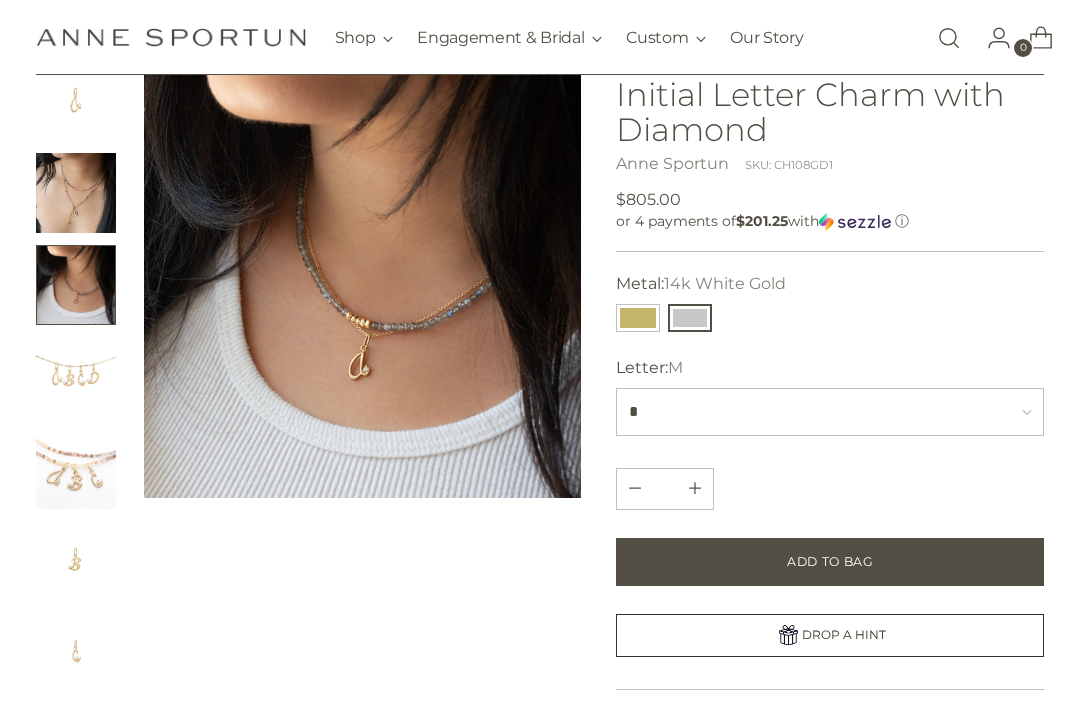 click at bounding box center (76, 377) 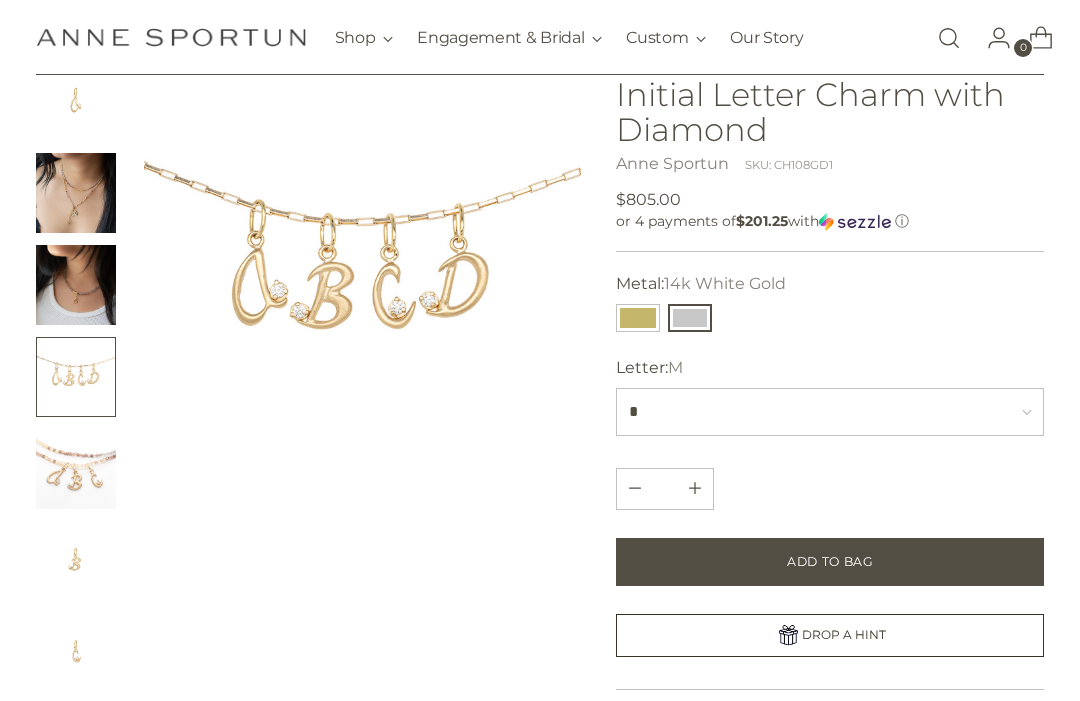 click at bounding box center (76, 469) 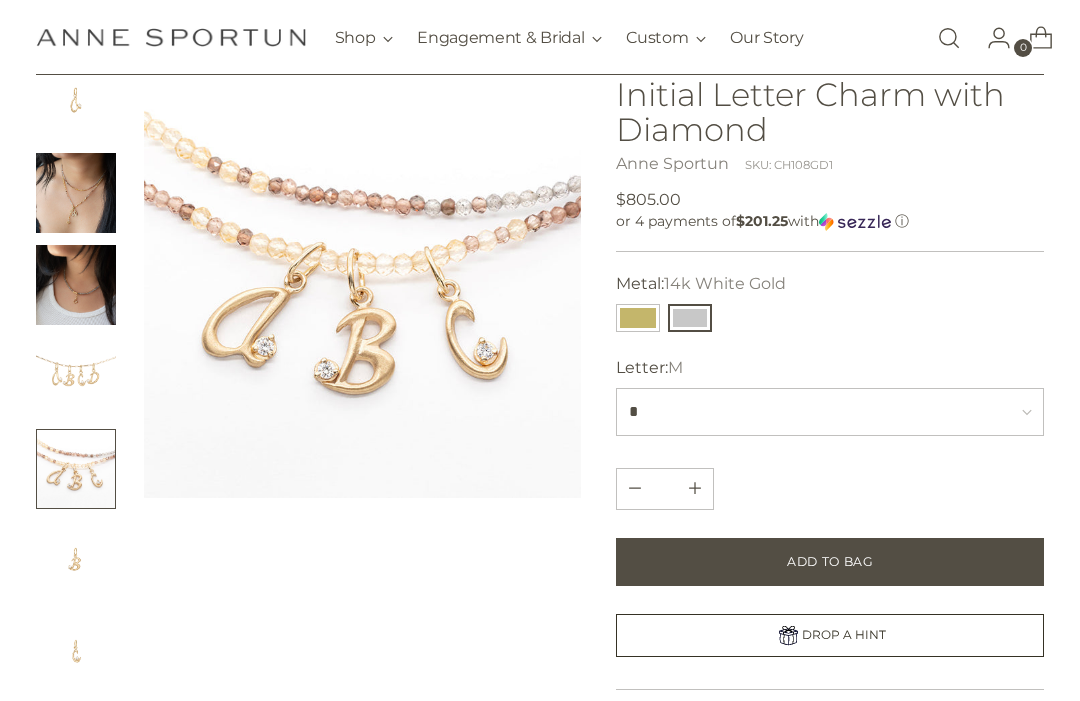 click at bounding box center (76, 561) 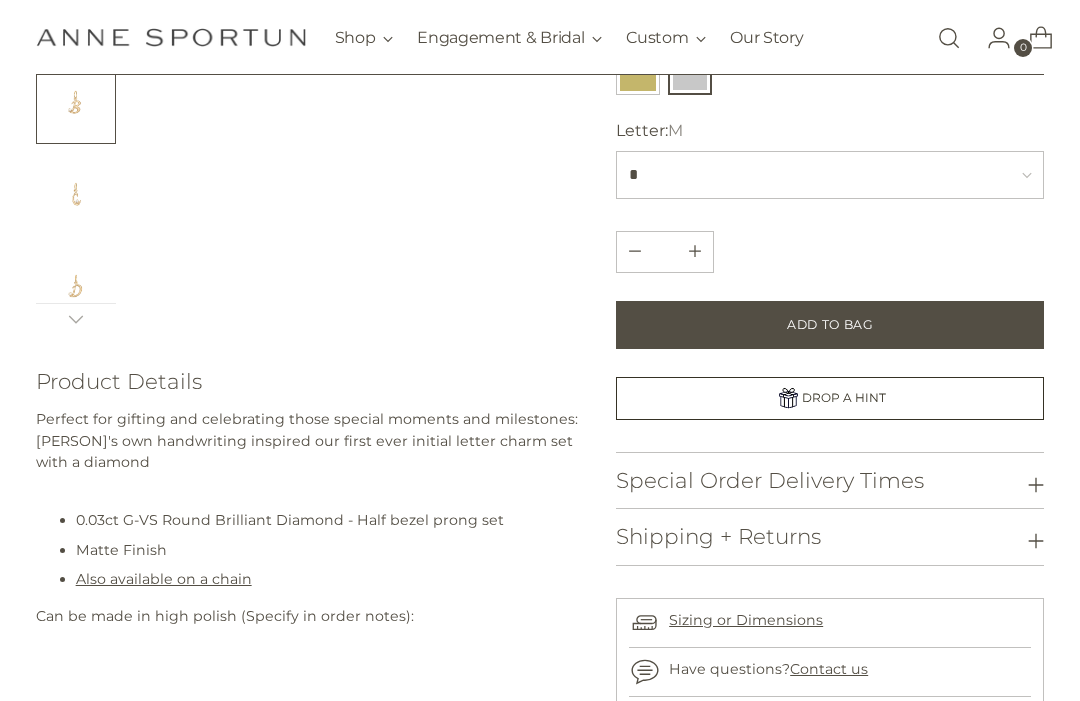 scroll, scrollTop: 593, scrollLeft: 0, axis: vertical 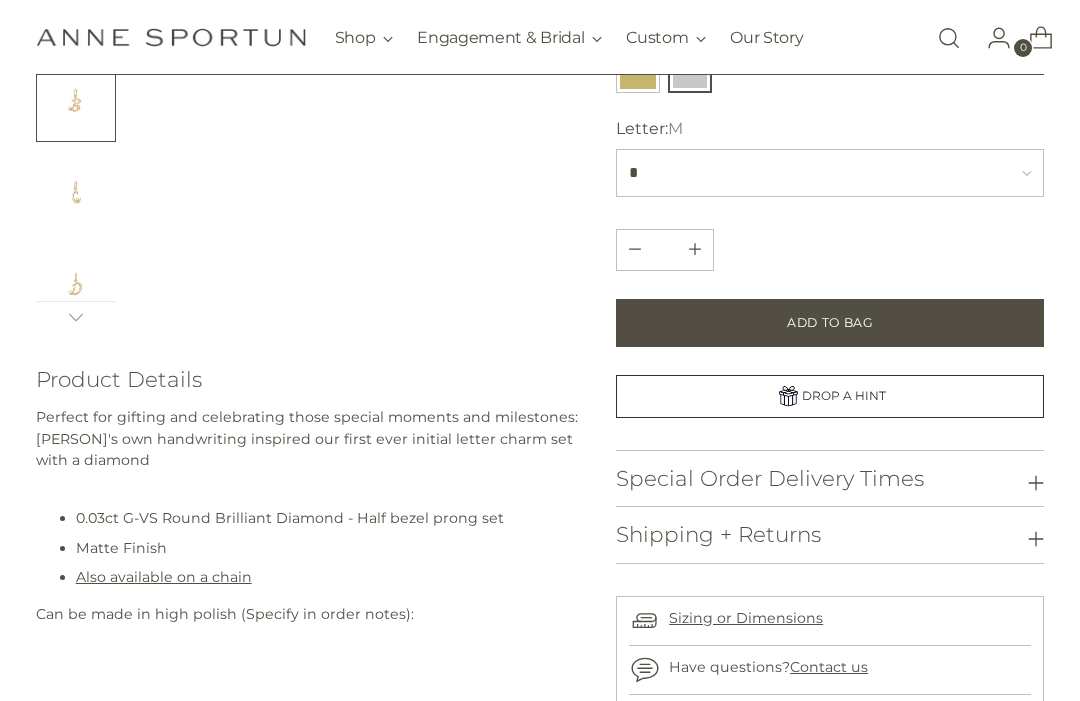 click 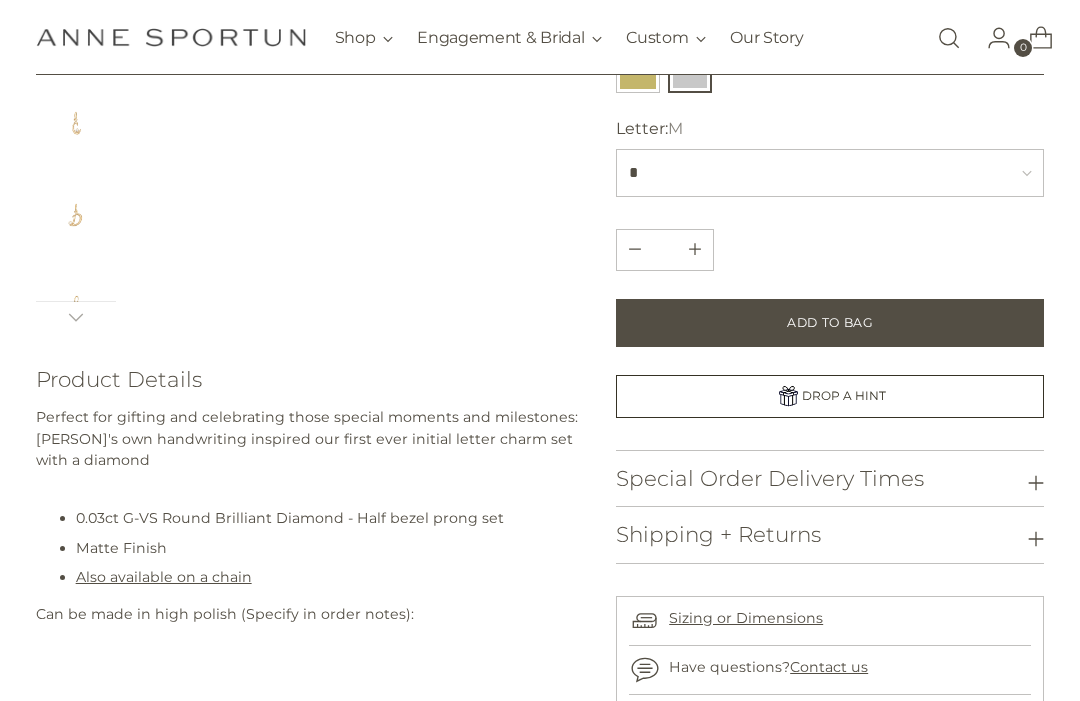 scroll, scrollTop: 100, scrollLeft: 0, axis: vertical 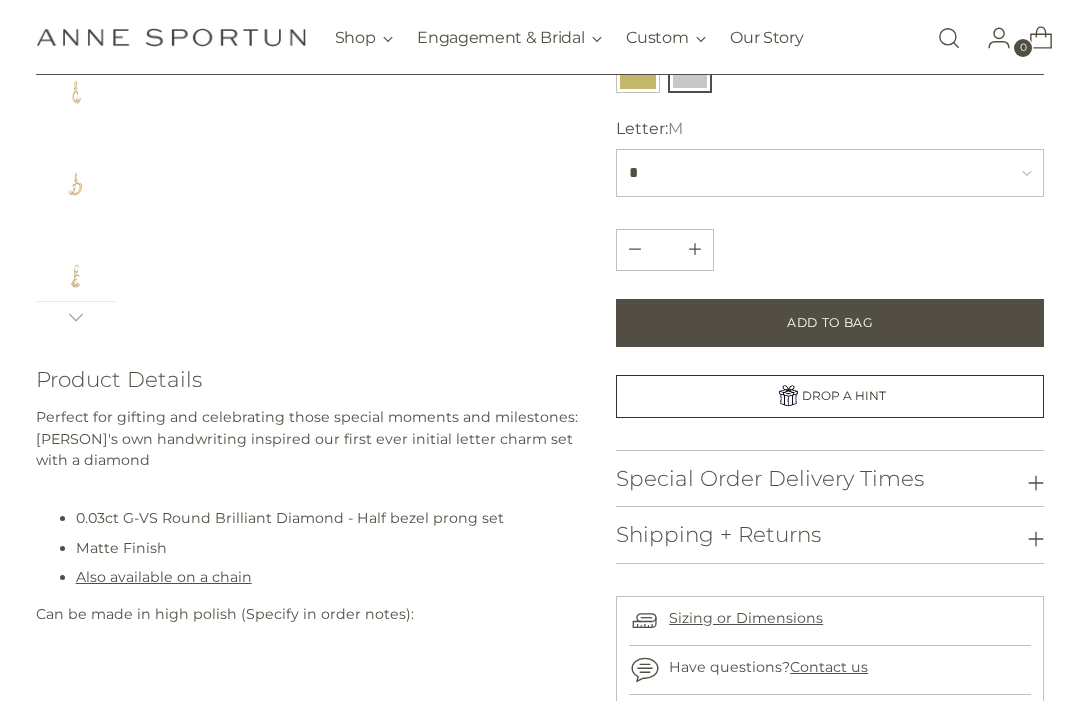 click at bounding box center (76, 317) 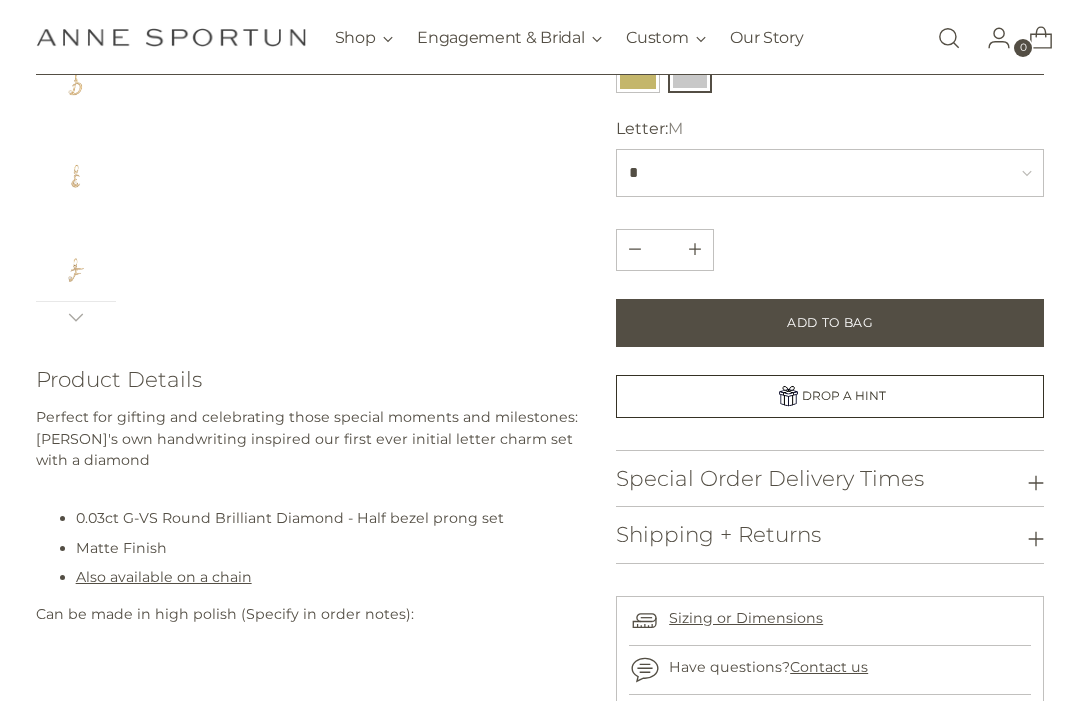 click 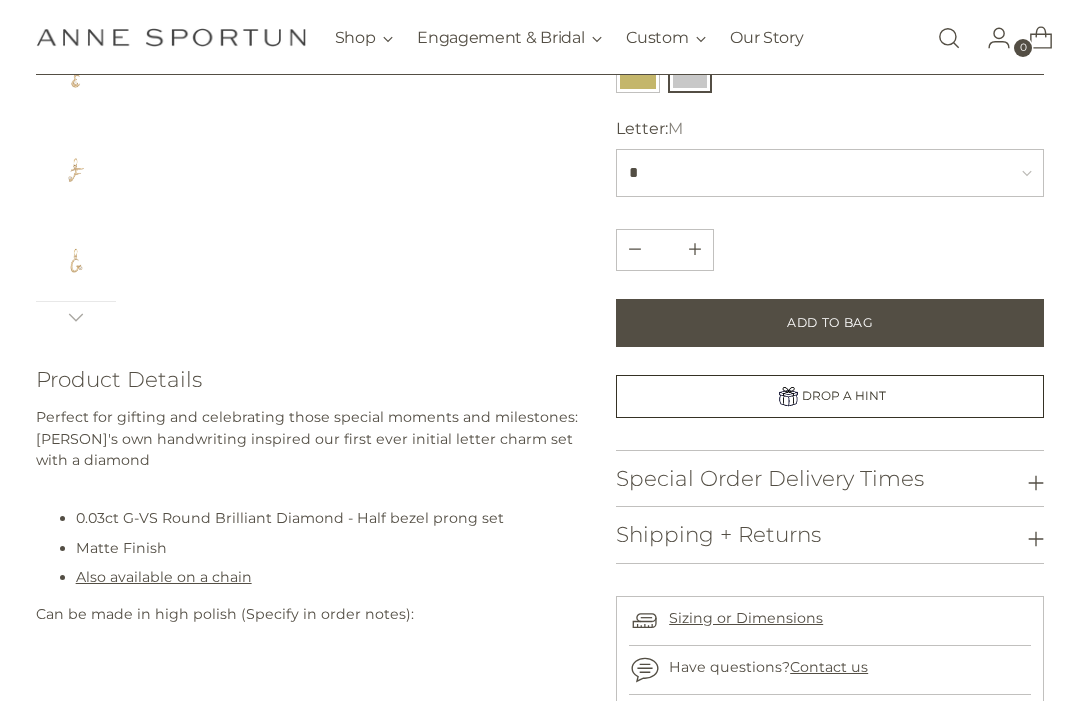 click at bounding box center [76, 317] 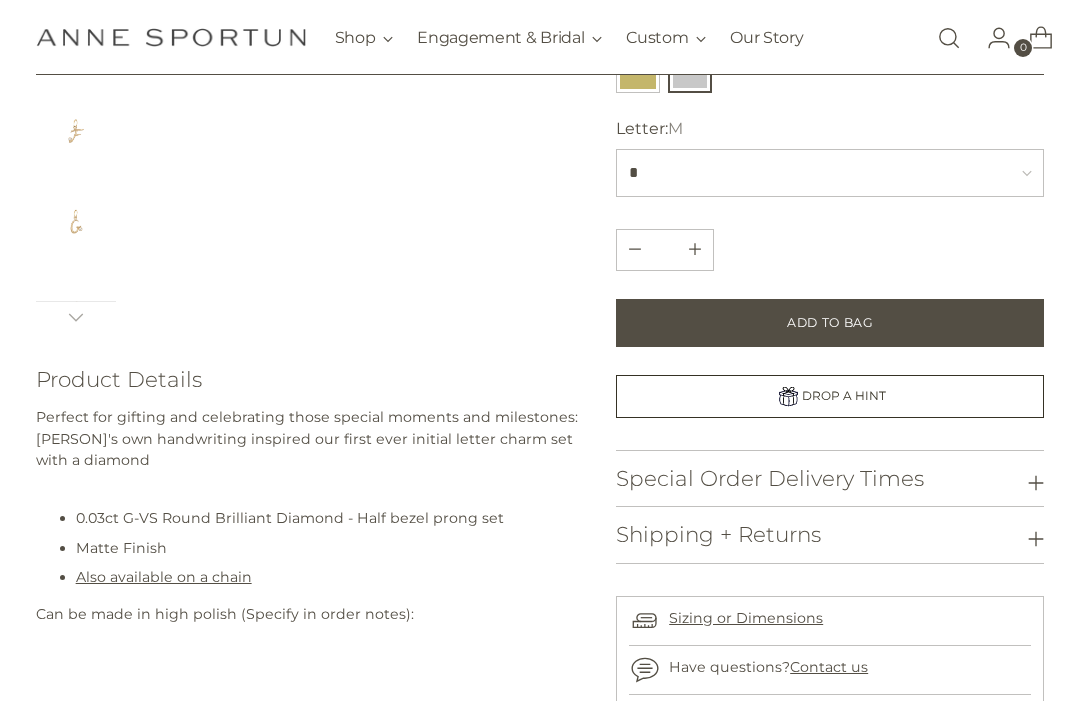 click at bounding box center [76, 317] 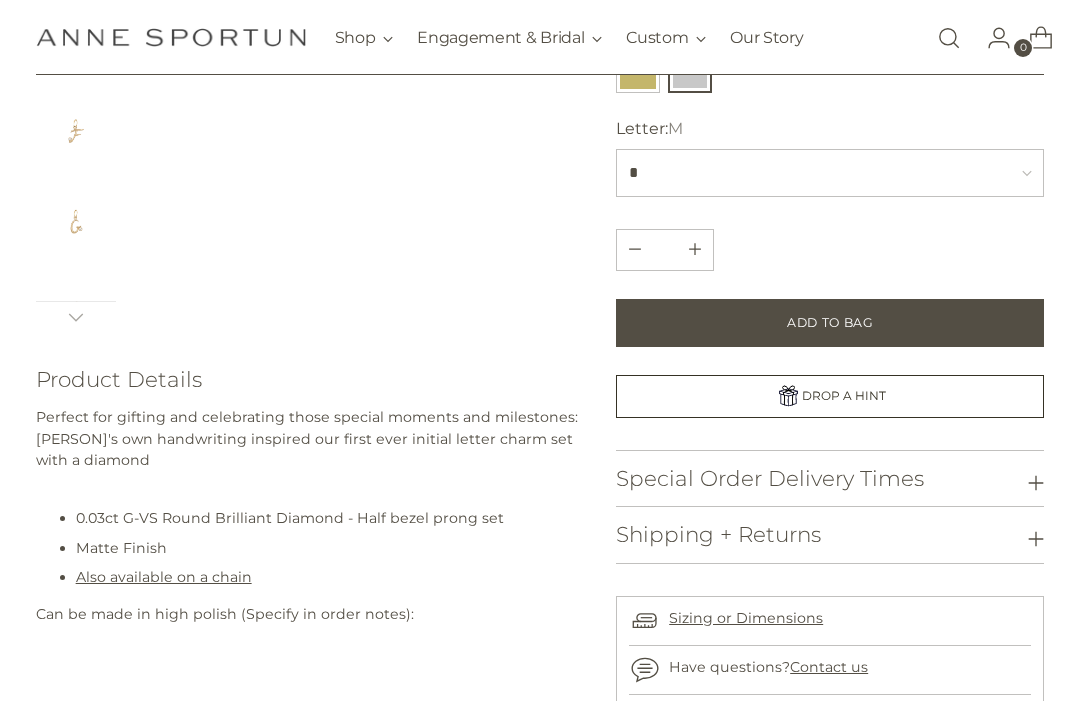 scroll, scrollTop: 387, scrollLeft: 0, axis: vertical 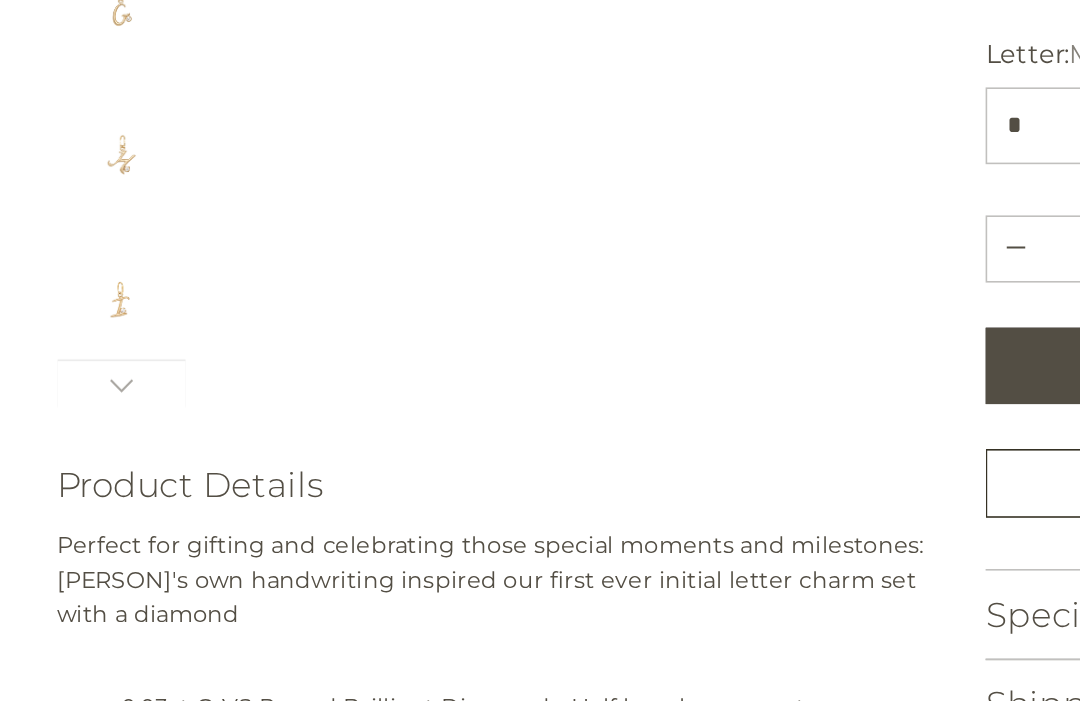 click 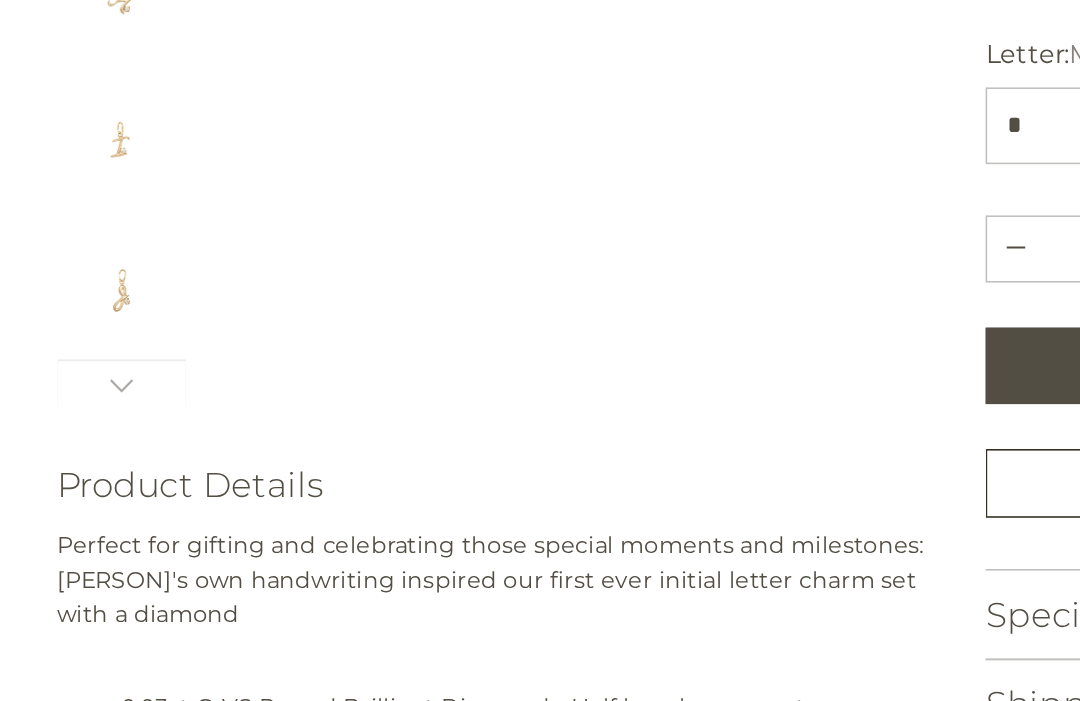 click at bounding box center (76, 318) 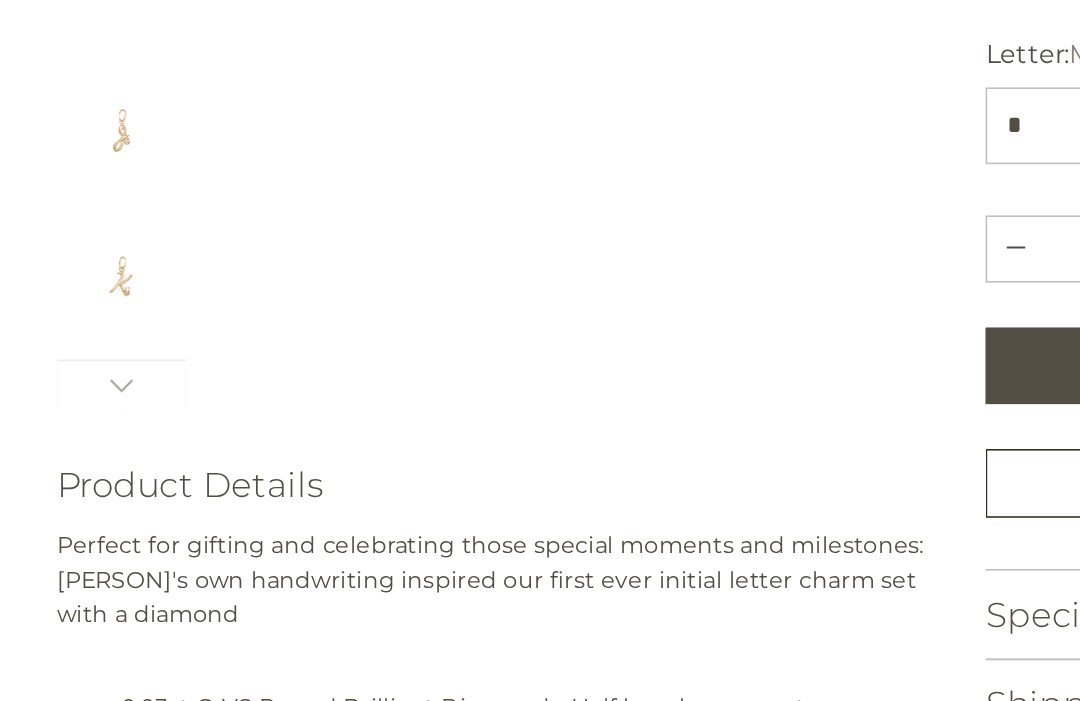 click at bounding box center [76, 318] 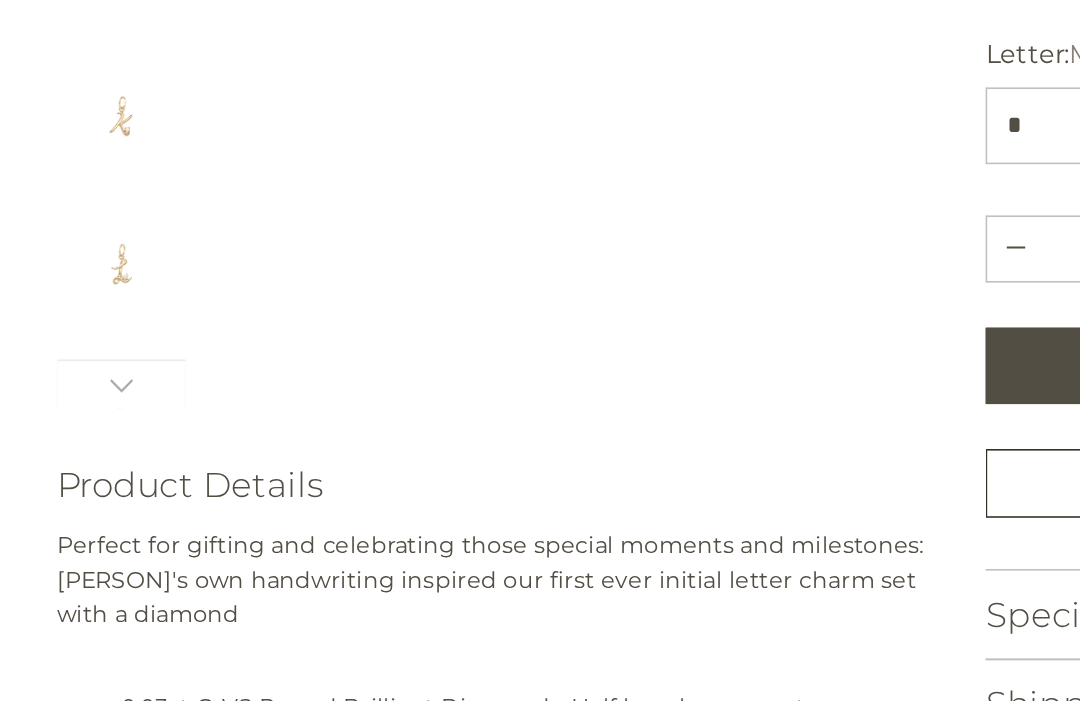 click at bounding box center (76, 318) 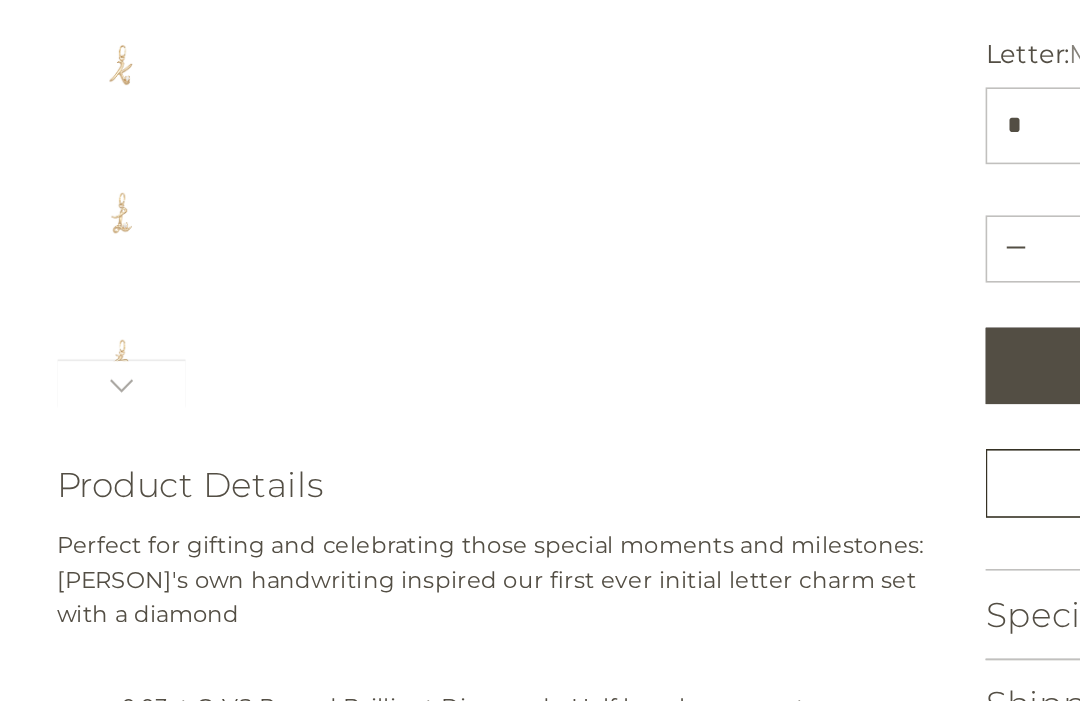 scroll, scrollTop: 880, scrollLeft: 0, axis: vertical 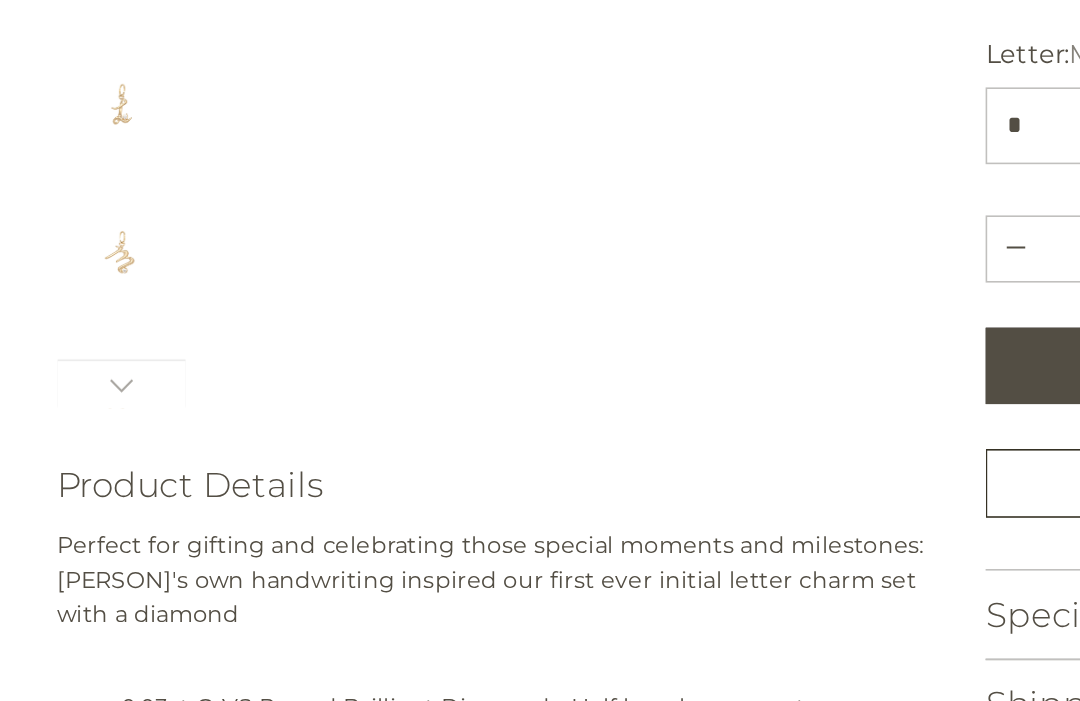 click at bounding box center [76, 318] 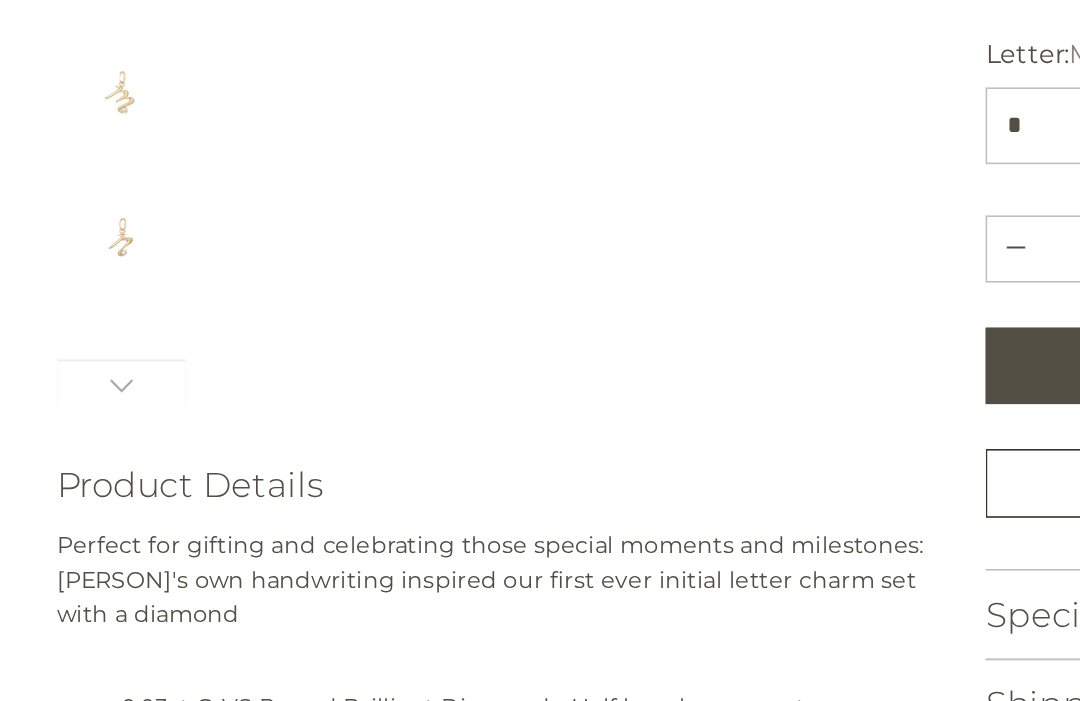 click at bounding box center (76, 318) 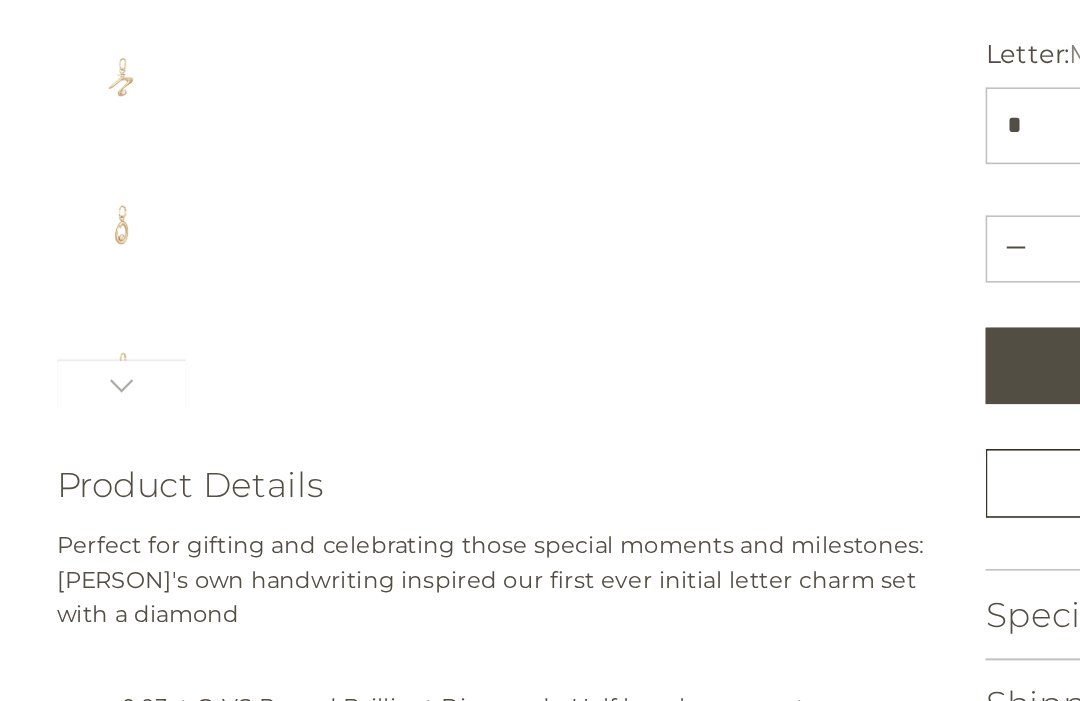 click at bounding box center (76, 318) 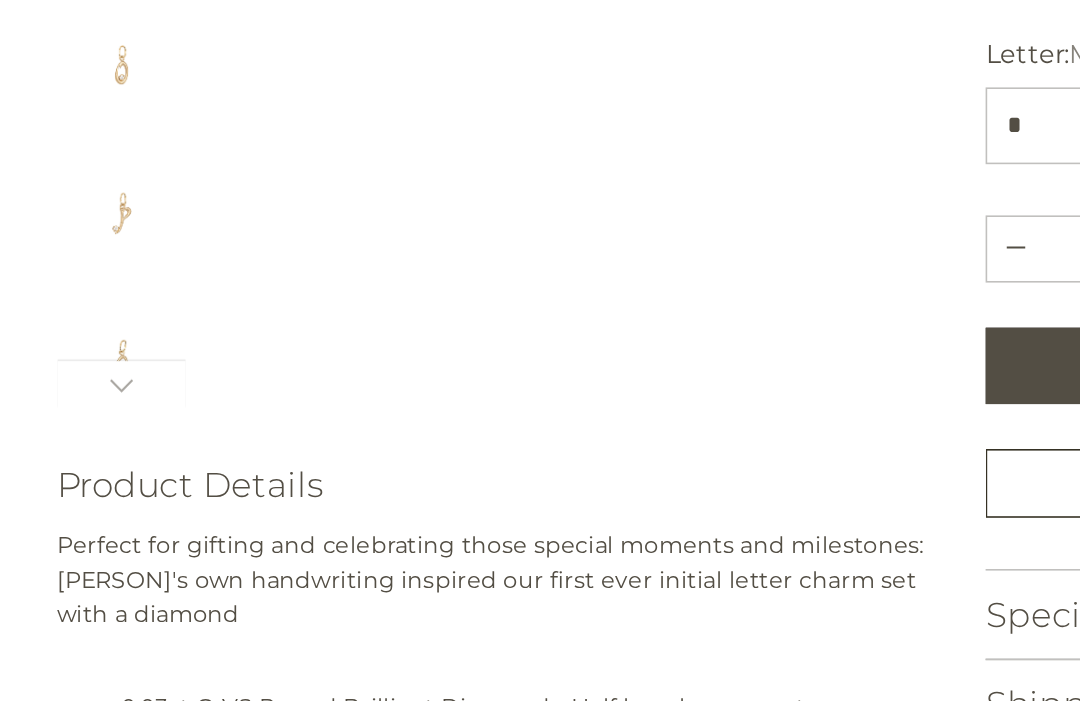click at bounding box center (76, 318) 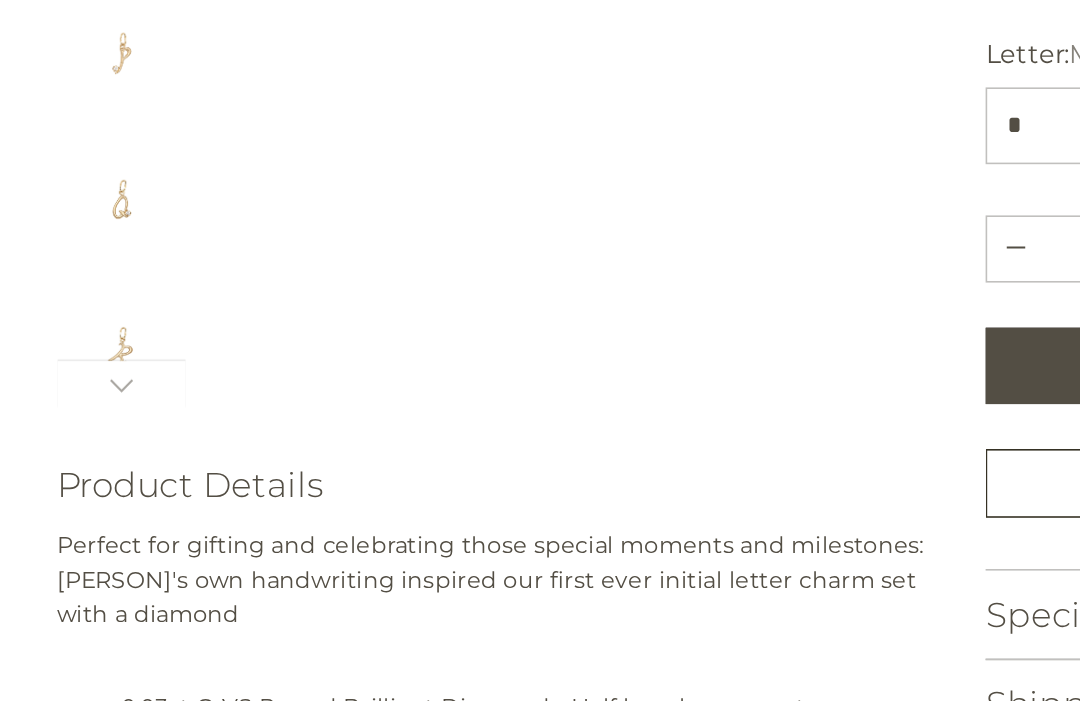 click at bounding box center [76, 318] 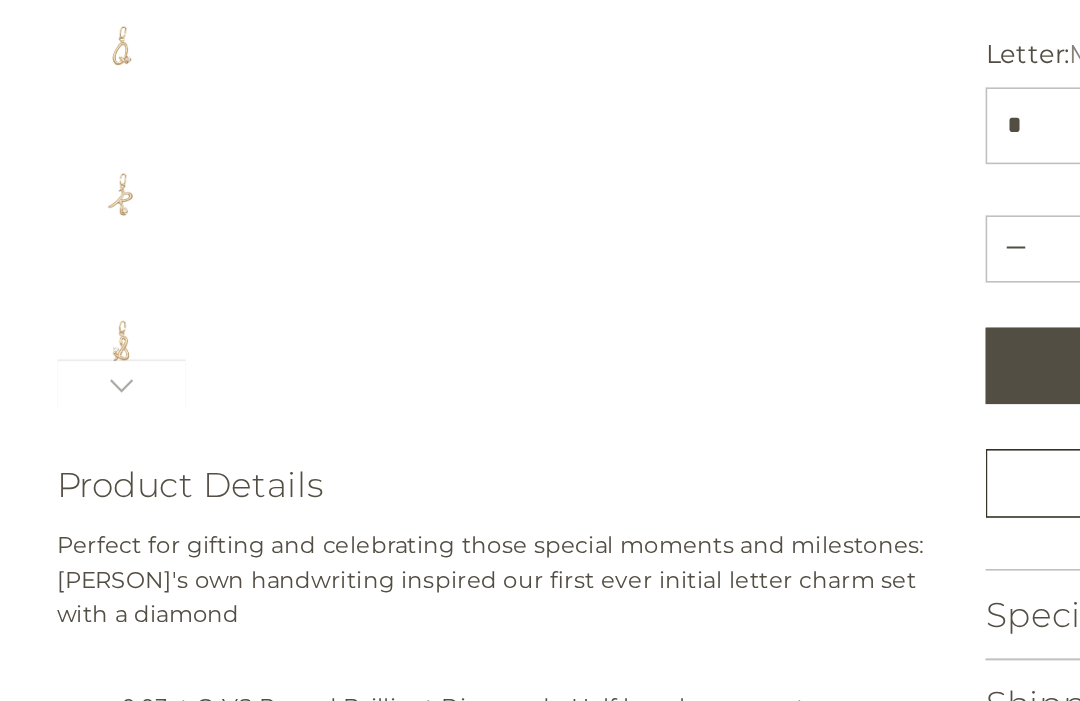 scroll, scrollTop: 1380, scrollLeft: 0, axis: vertical 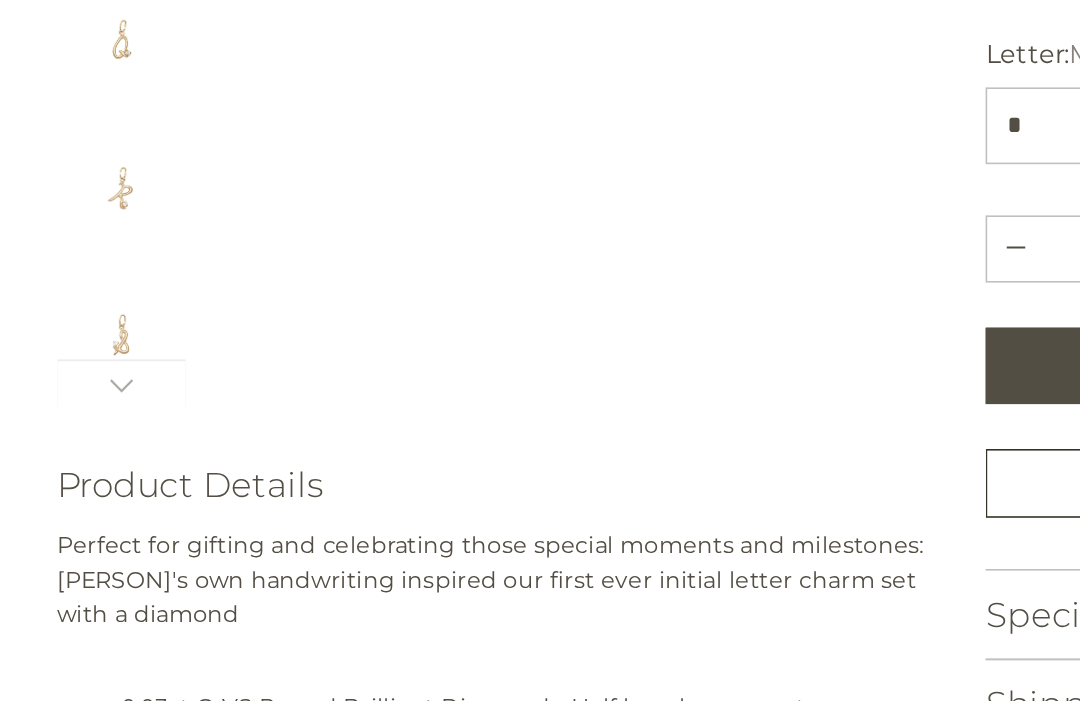 click at bounding box center [76, 318] 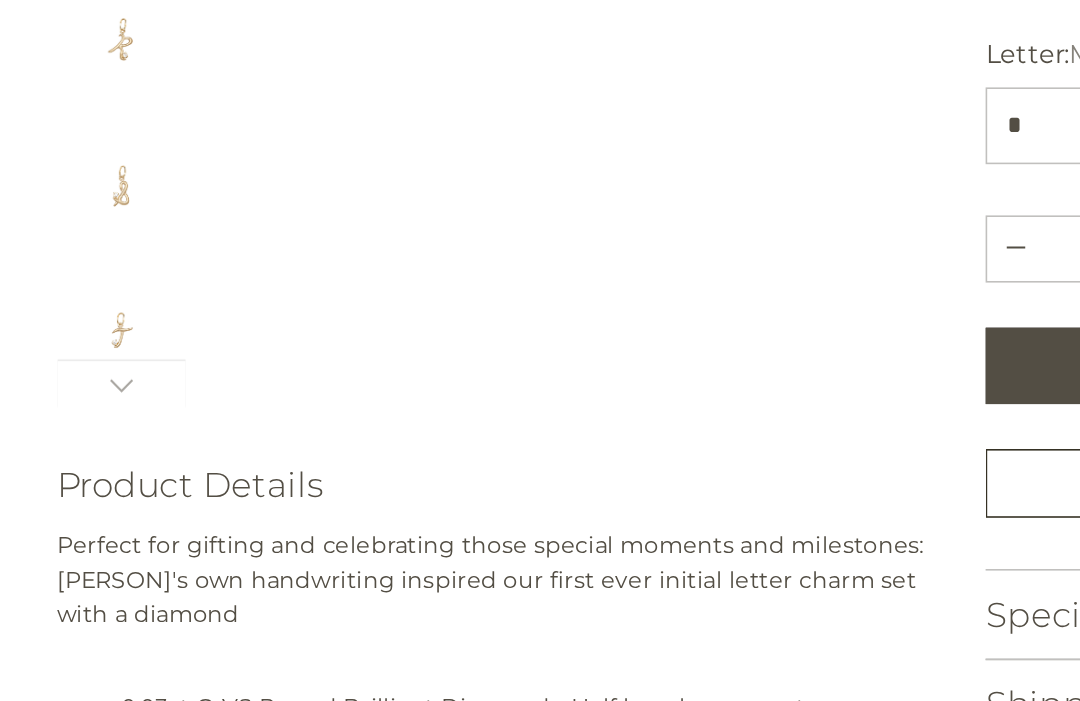 scroll, scrollTop: 1480, scrollLeft: 0, axis: vertical 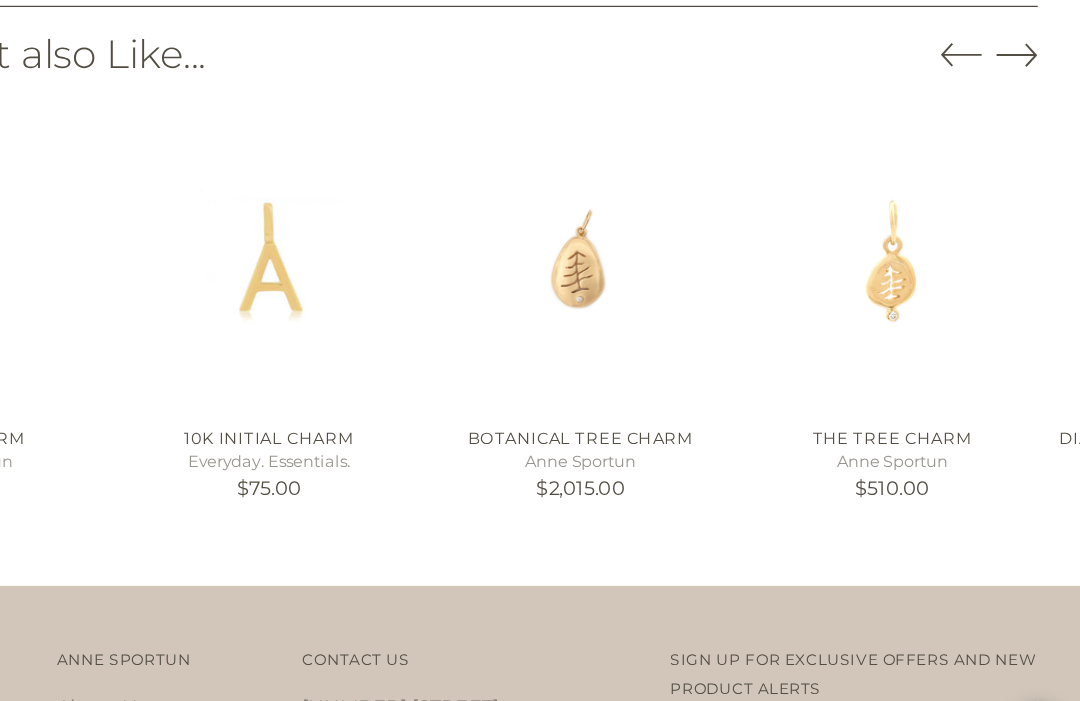click 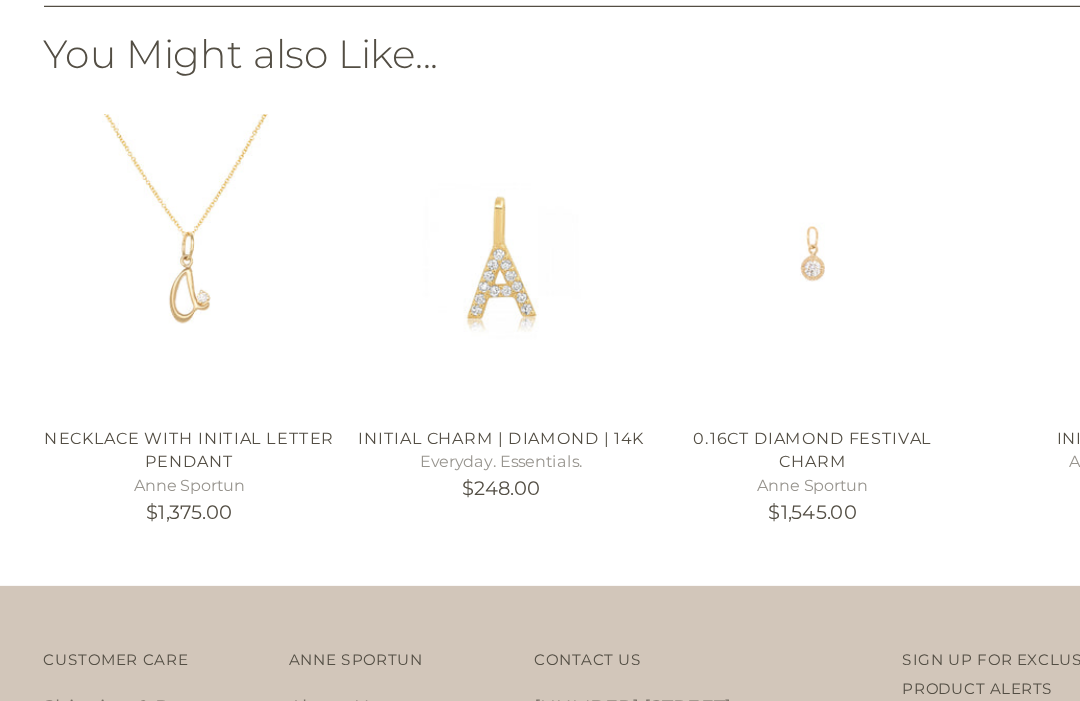 click at bounding box center (156, 283) 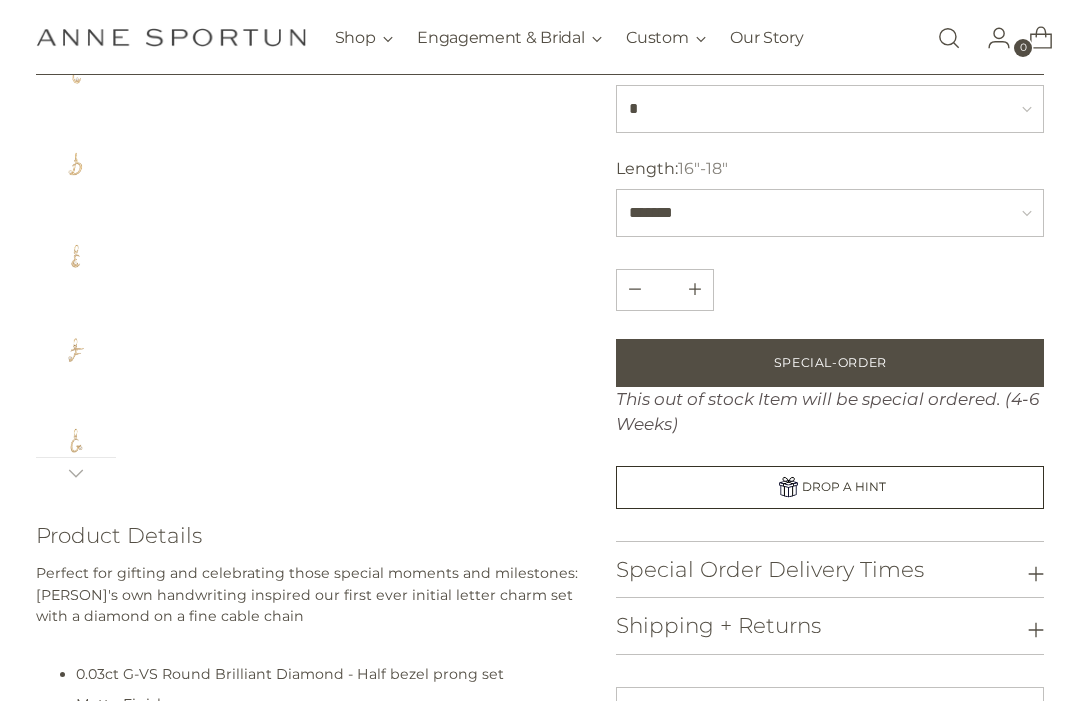 scroll, scrollTop: 437, scrollLeft: 0, axis: vertical 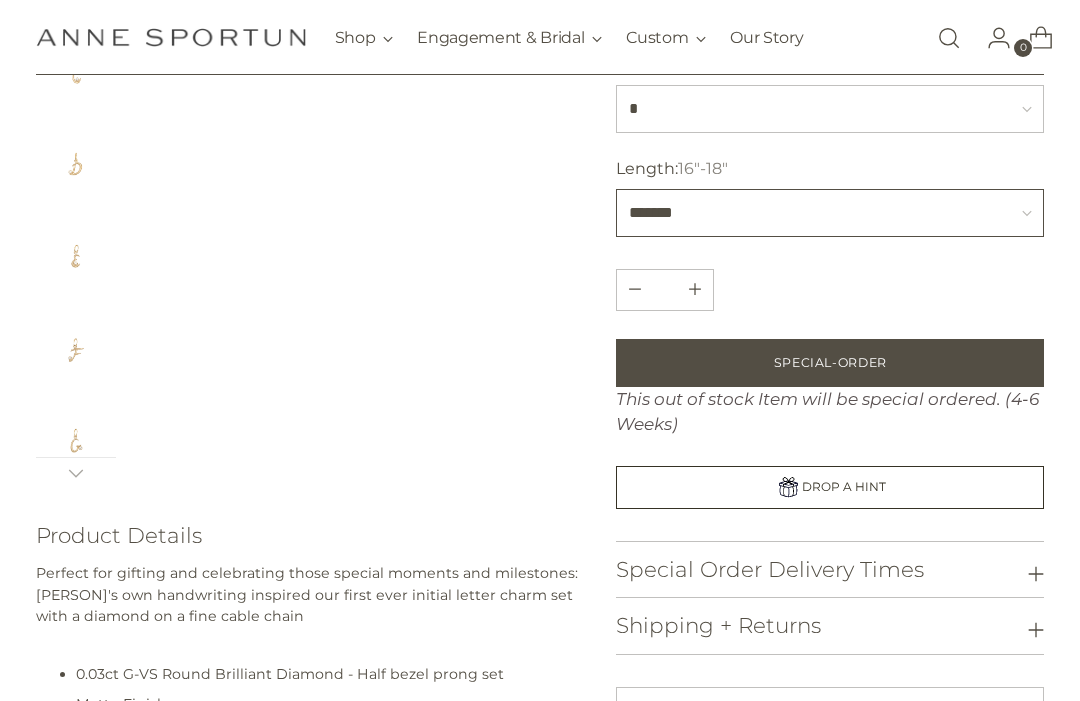 click on "*******" at bounding box center (830, 213) 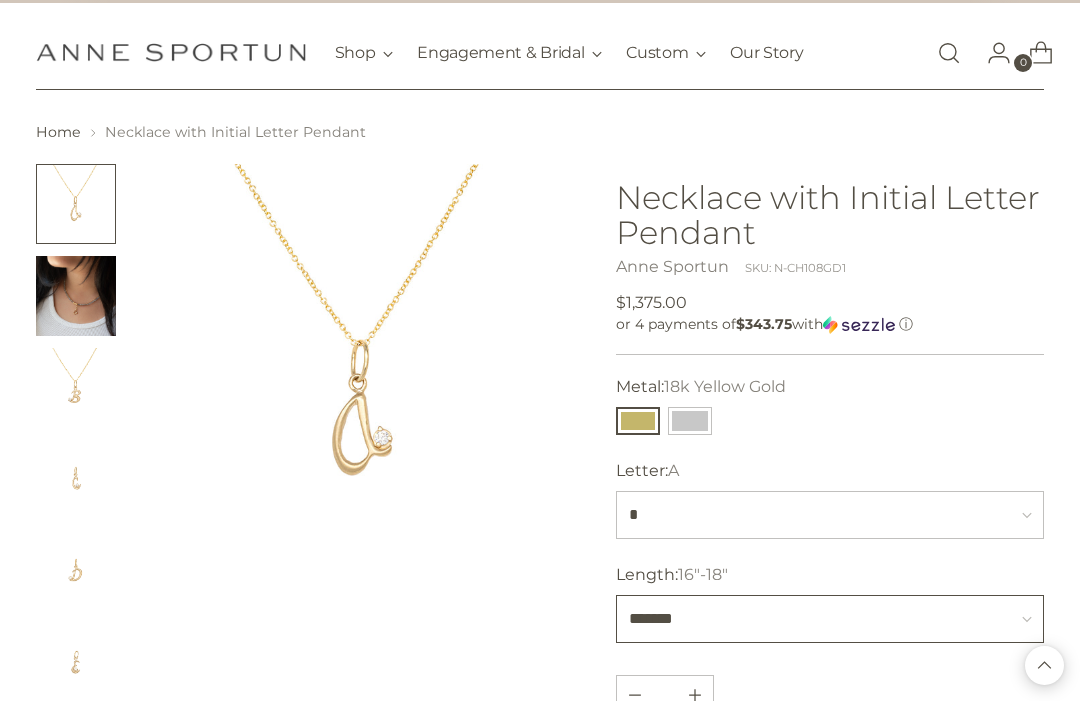 scroll, scrollTop: 0, scrollLeft: 0, axis: both 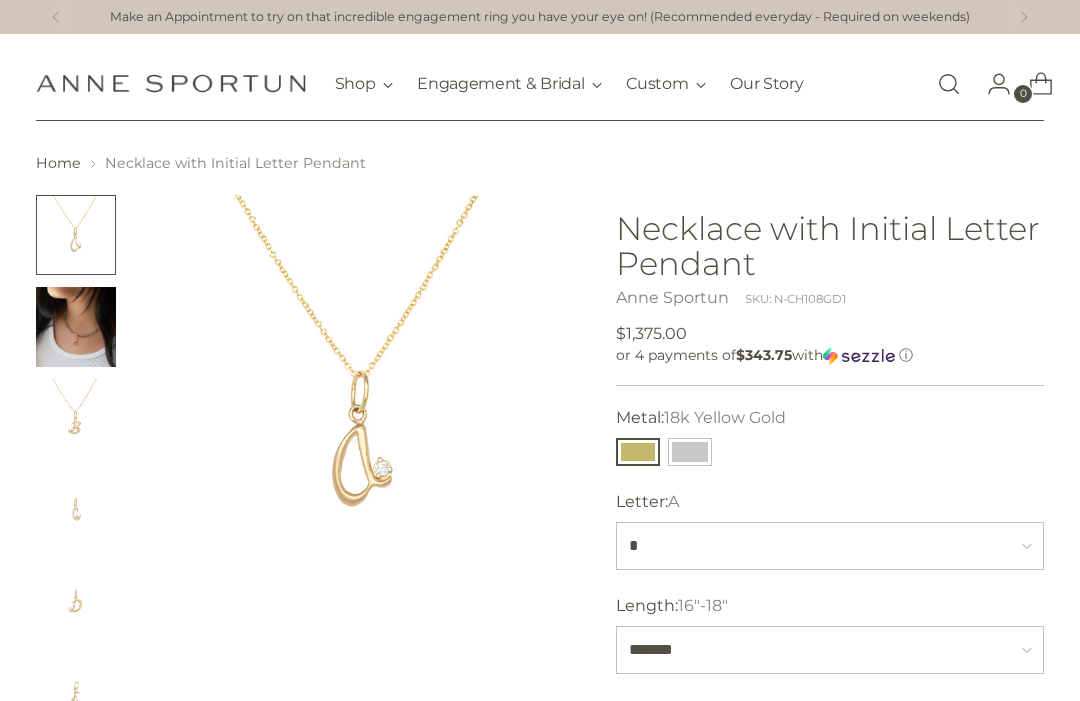 click on "Our Story" at bounding box center (766, 84) 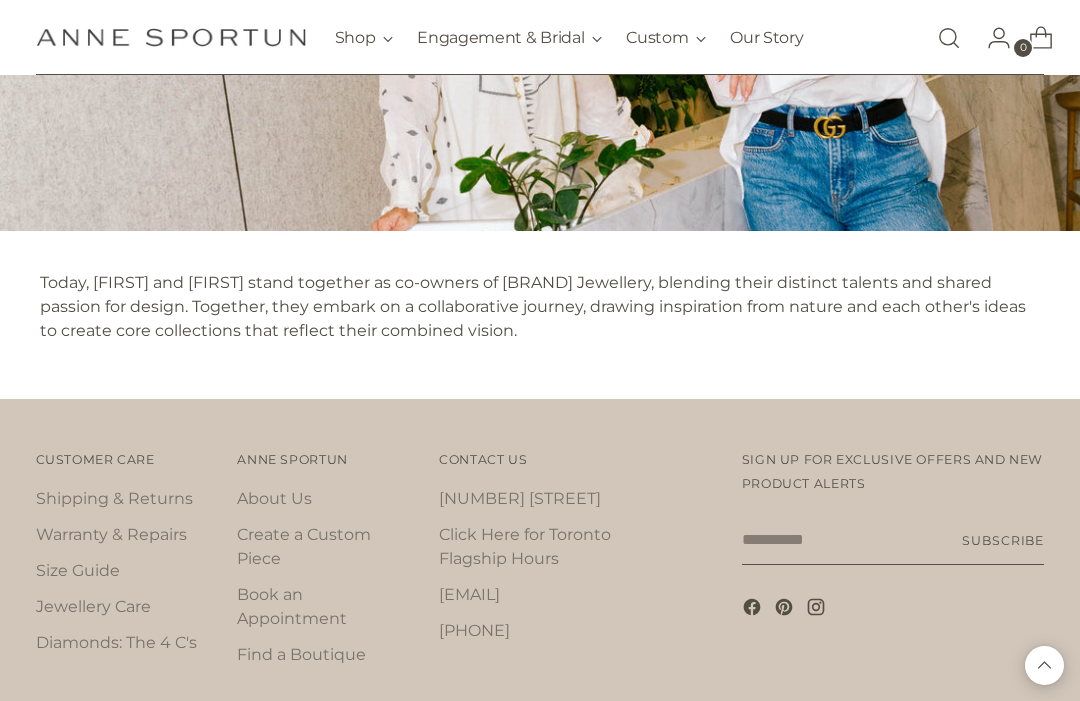 scroll, scrollTop: 1789, scrollLeft: 0, axis: vertical 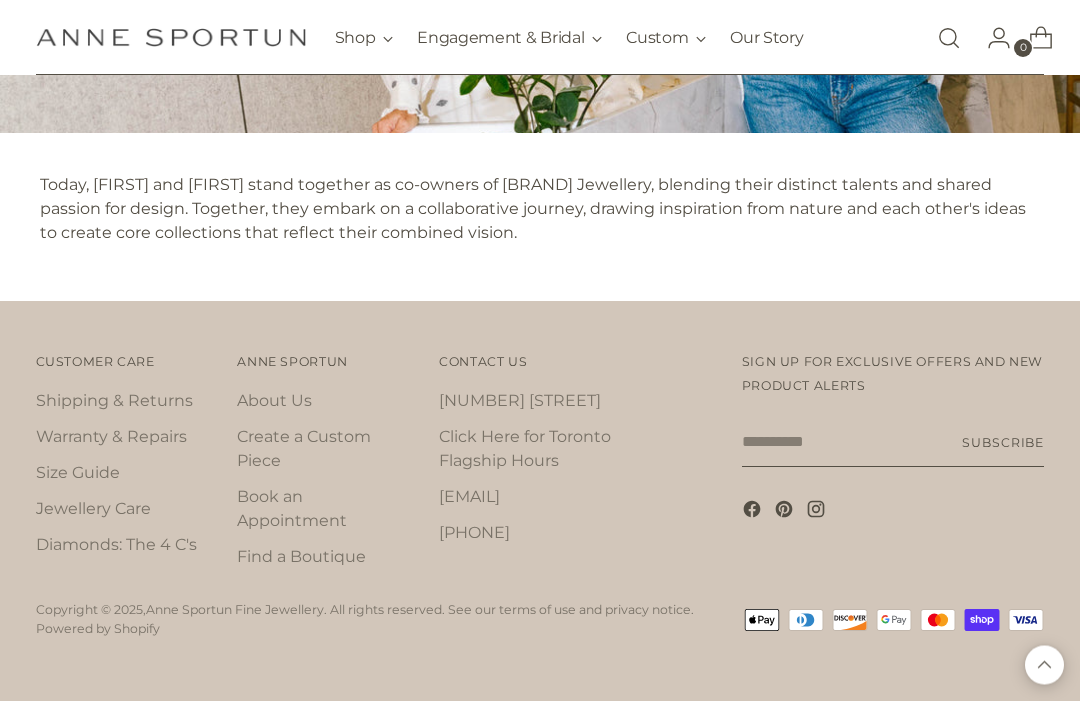 click on "Customer Care
Customer Care
Shipping & Returns
Warranty & Repairs
Size Guide
Jewellery Care
Diamonds: The 4 C's
Anne Sportun
Anne Sportun
About Us" at bounding box center [540, 502] 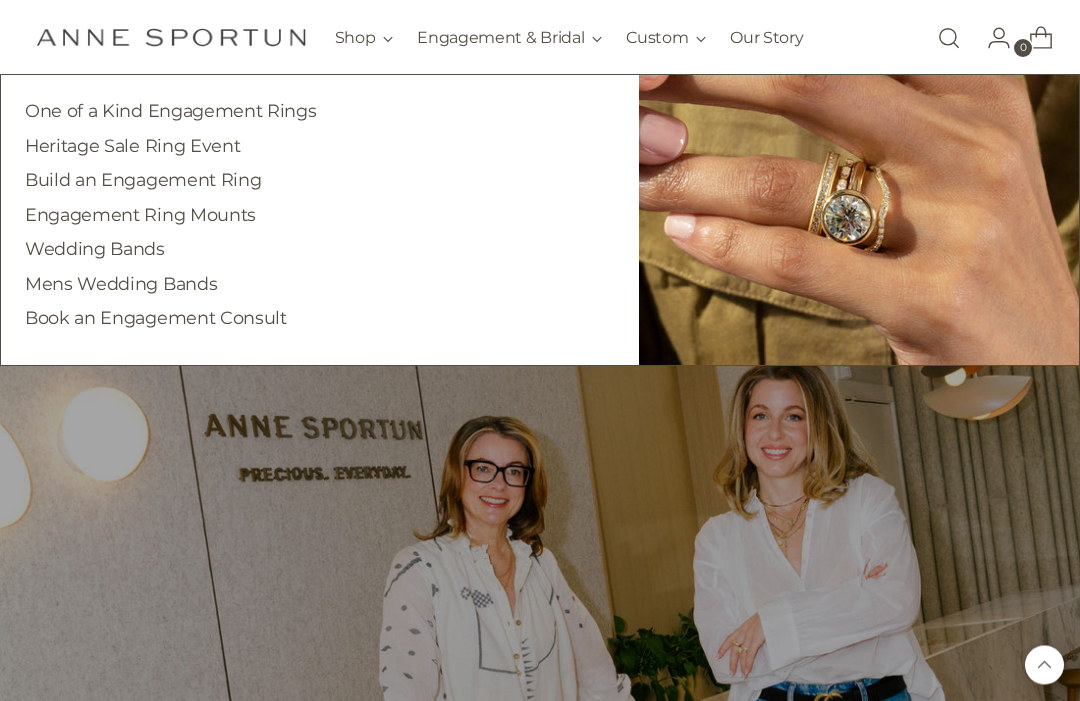 scroll, scrollTop: 1115, scrollLeft: 0, axis: vertical 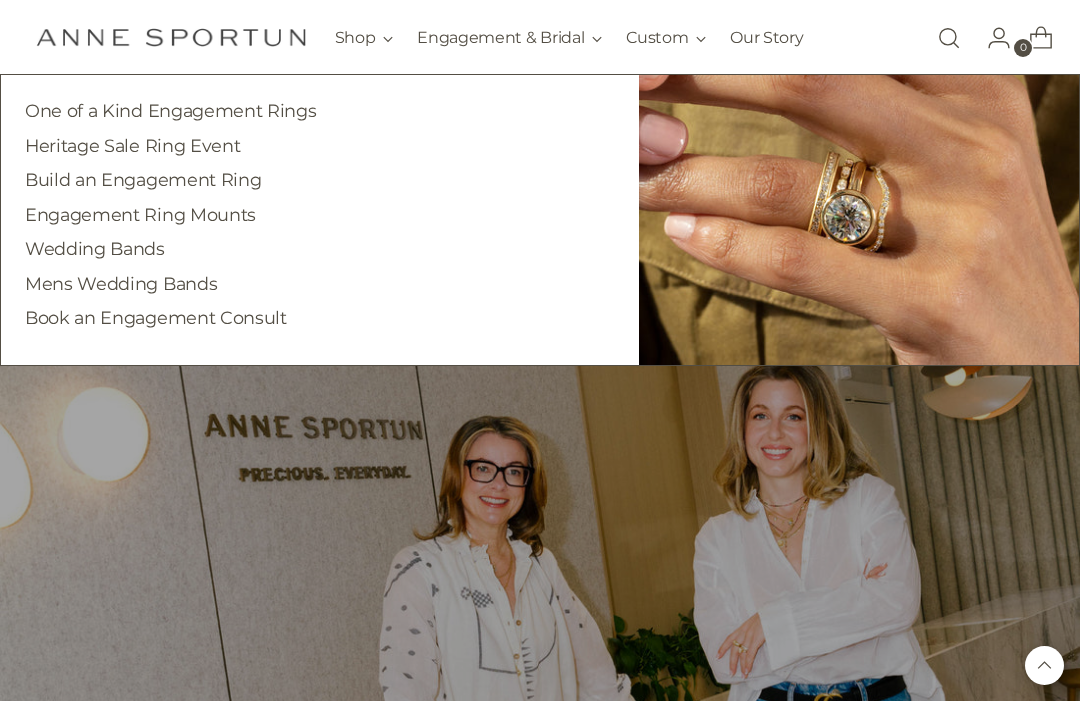 click on "Heritage Sale Ring Event" at bounding box center [132, 145] 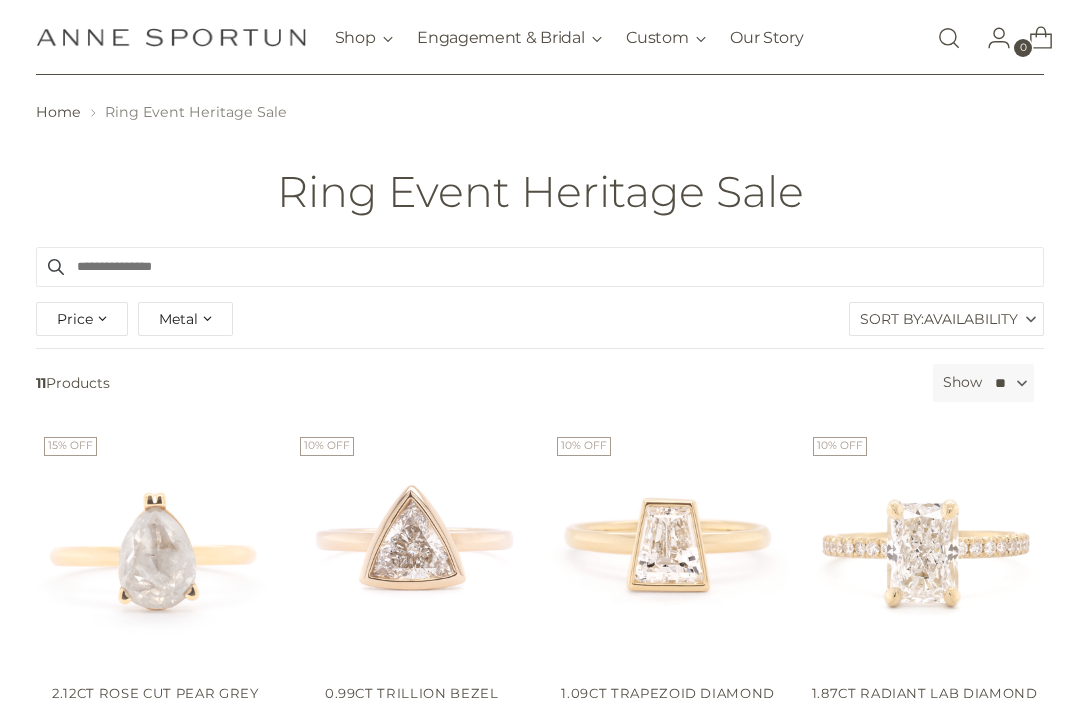 scroll, scrollTop: 0, scrollLeft: 0, axis: both 